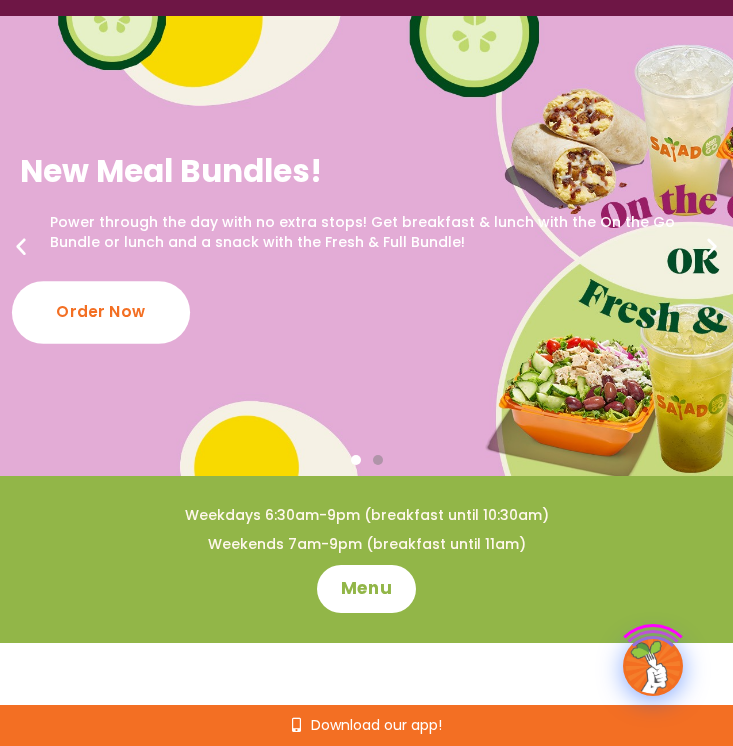 scroll, scrollTop: 100, scrollLeft: 0, axis: vertical 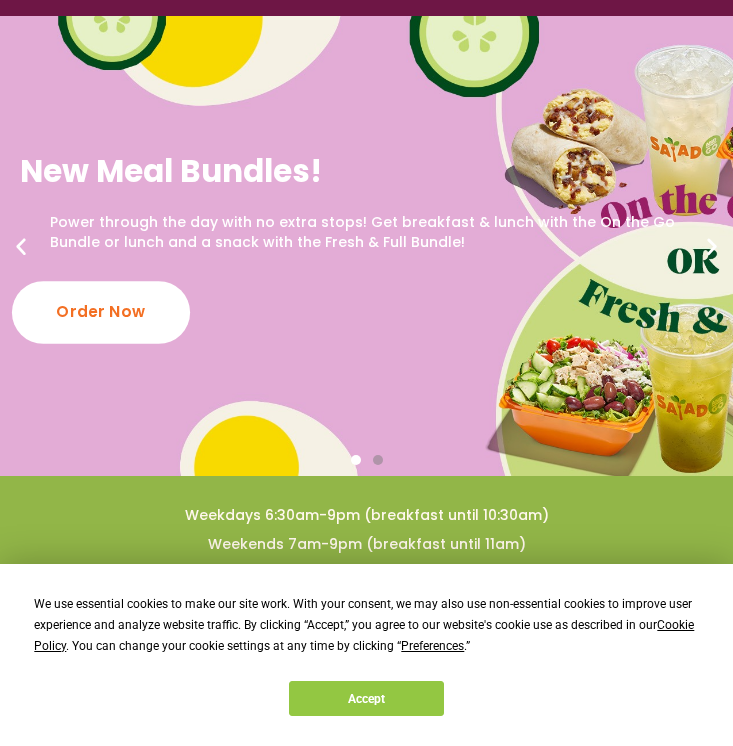 click on "Order Now" at bounding box center (101, 312) 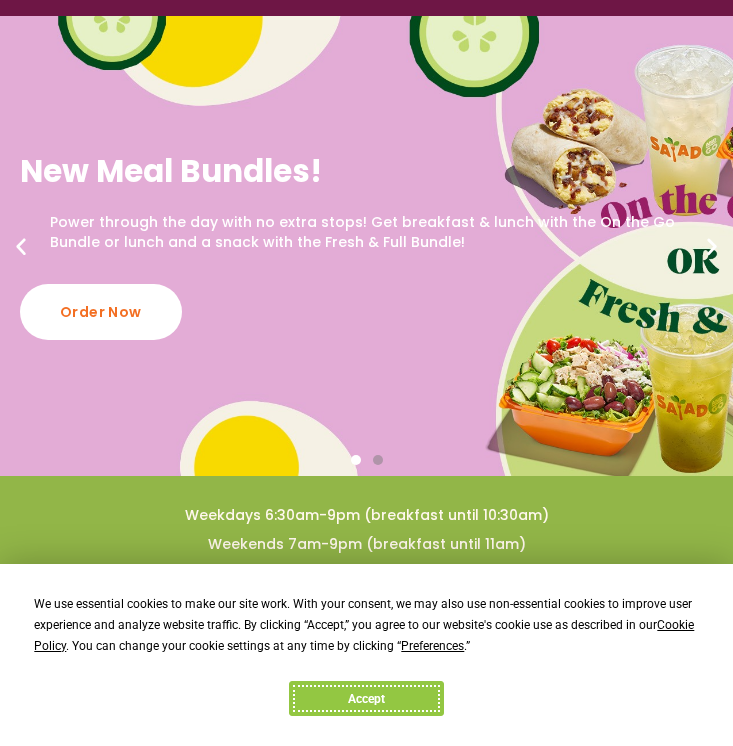 click on "Accept" at bounding box center [366, 698] 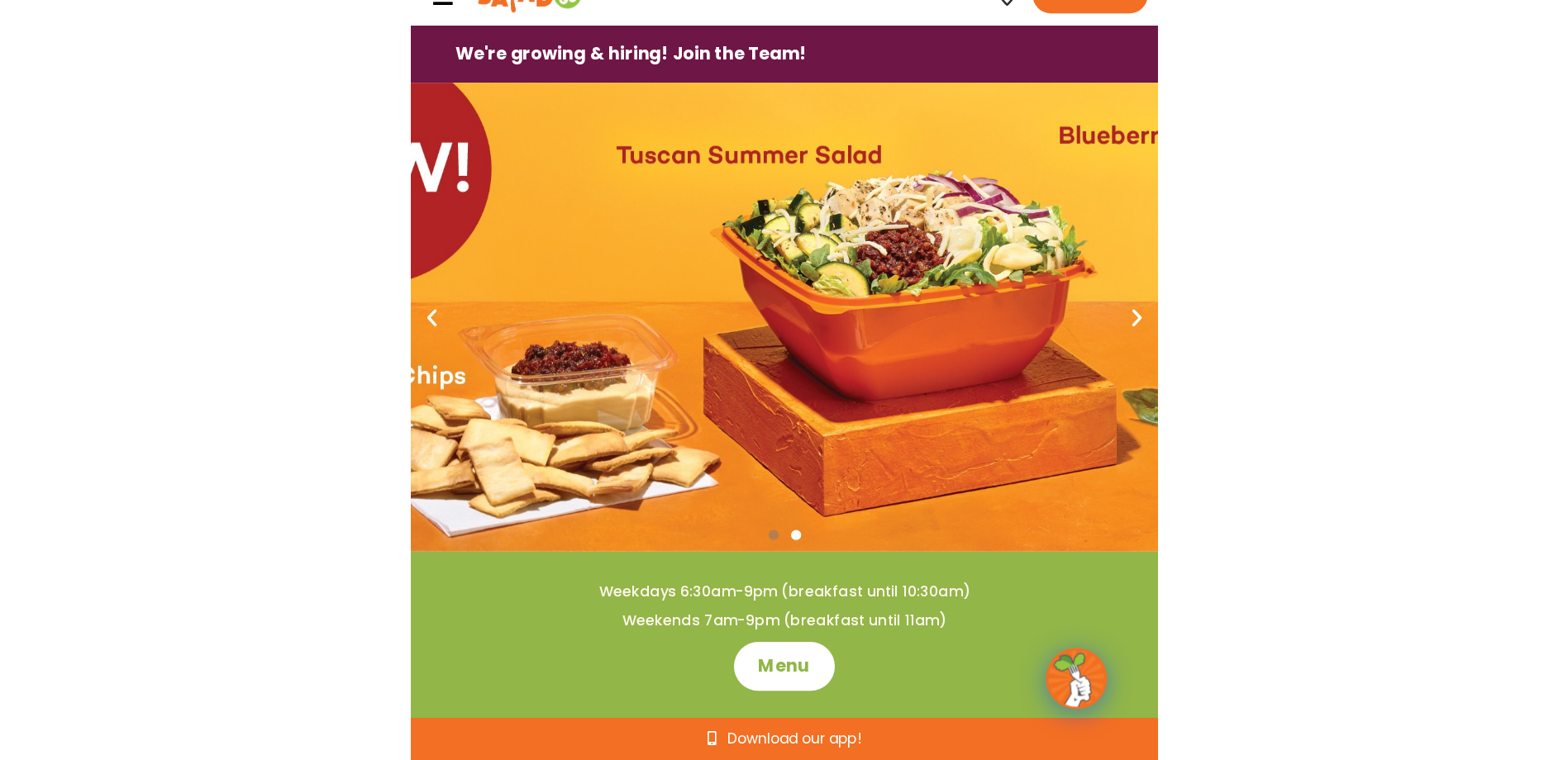 scroll, scrollTop: 0, scrollLeft: 0, axis: both 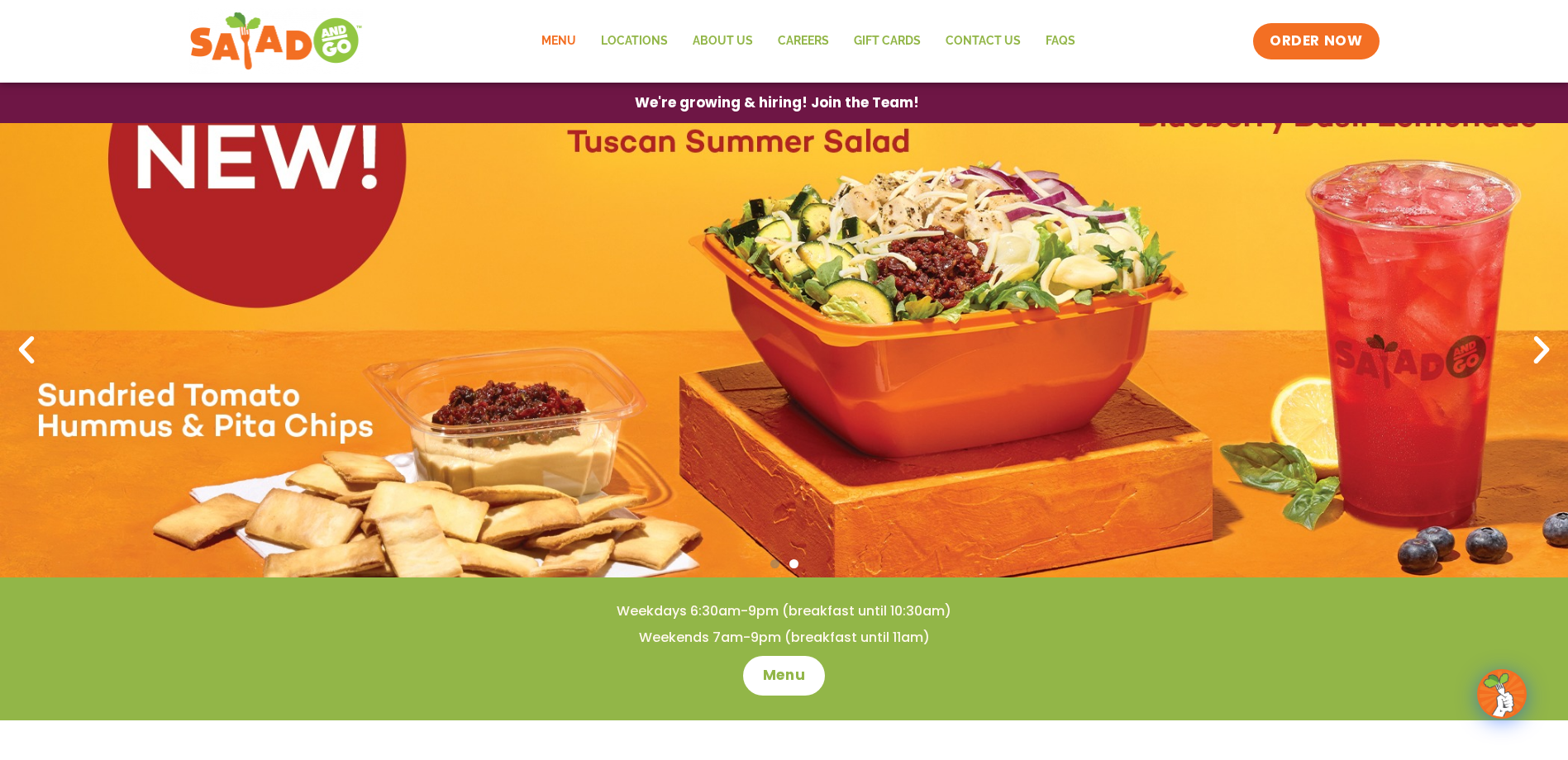 click on "Menu" 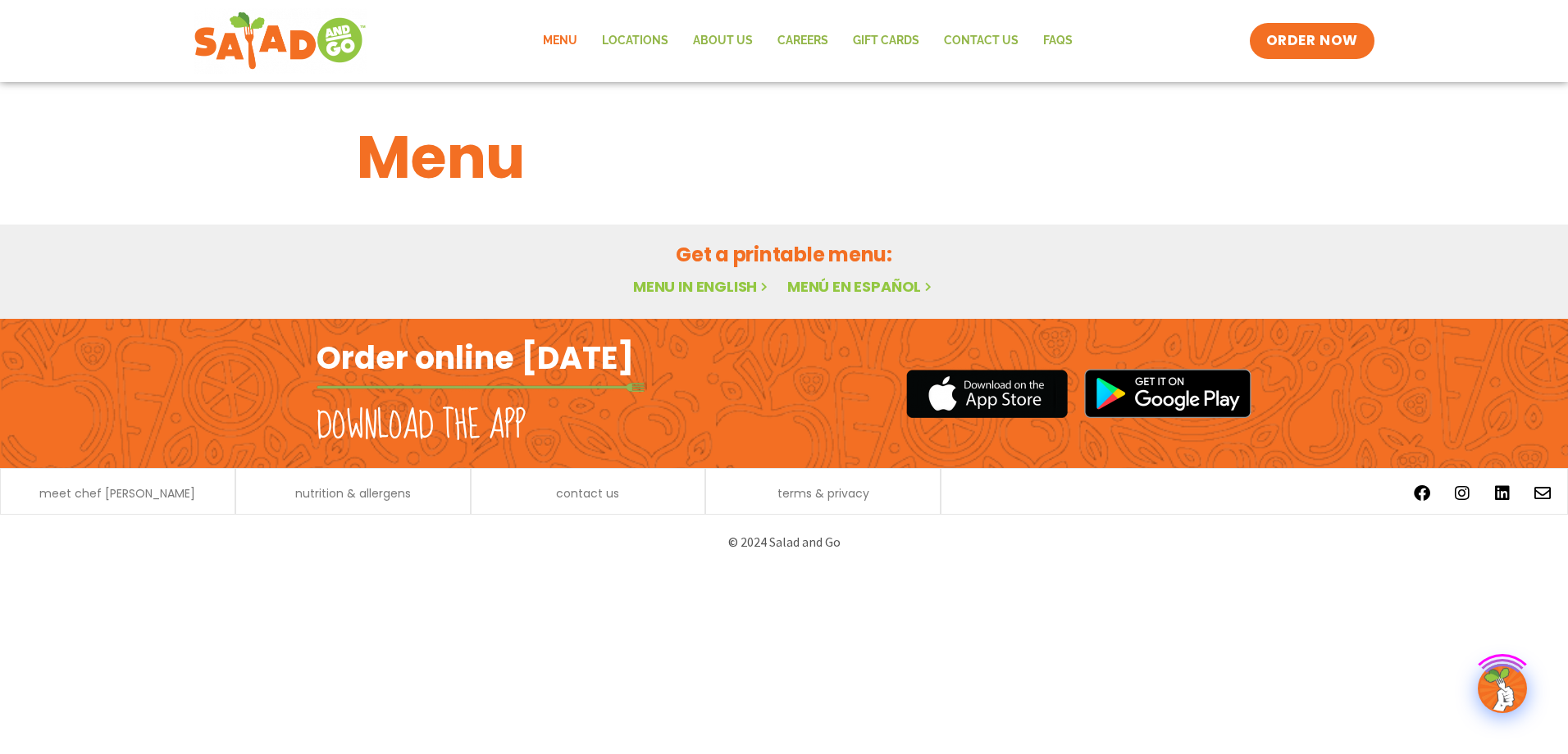 scroll, scrollTop: 0, scrollLeft: 0, axis: both 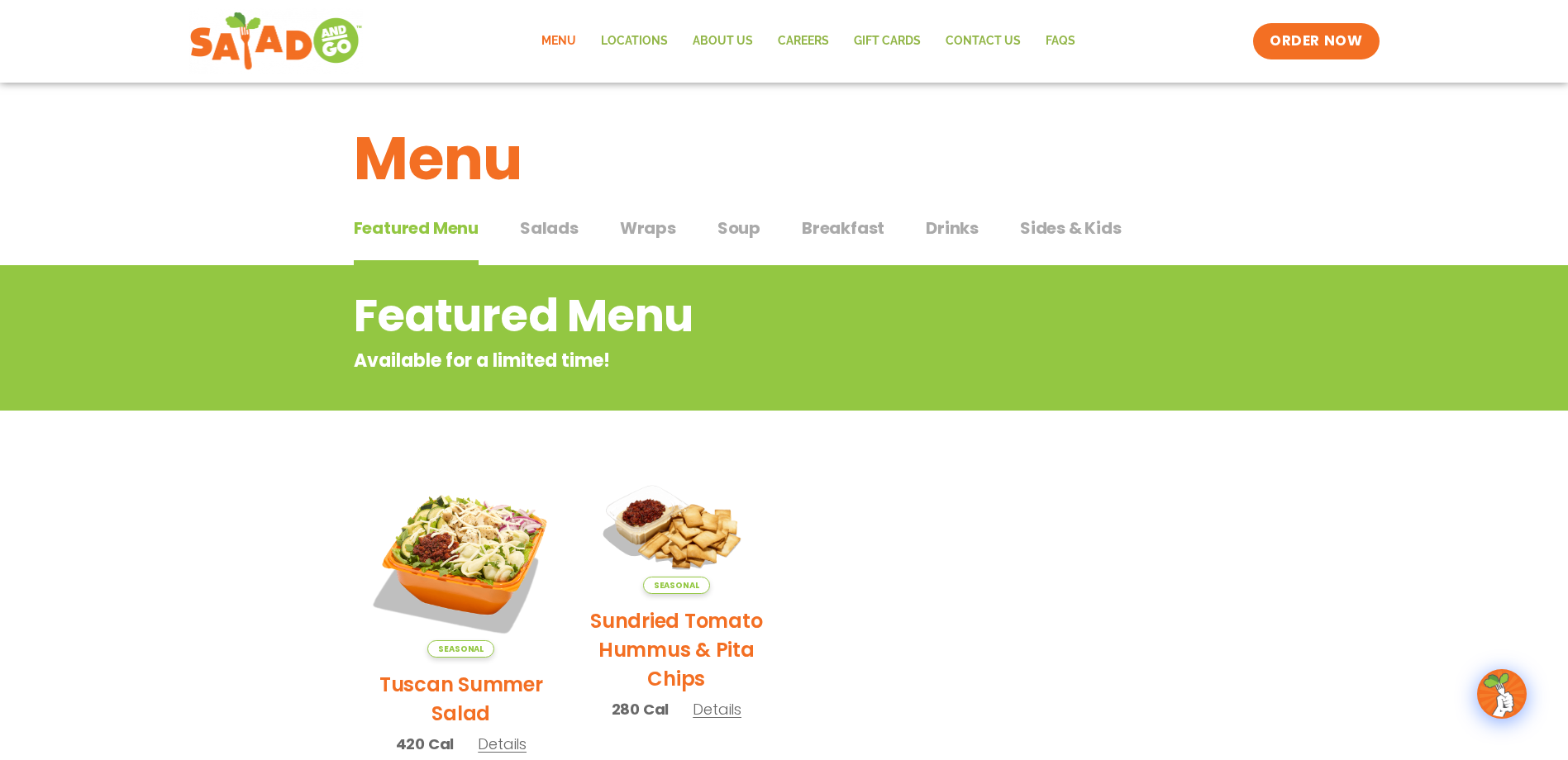 click on "Wraps" at bounding box center (648, 228) 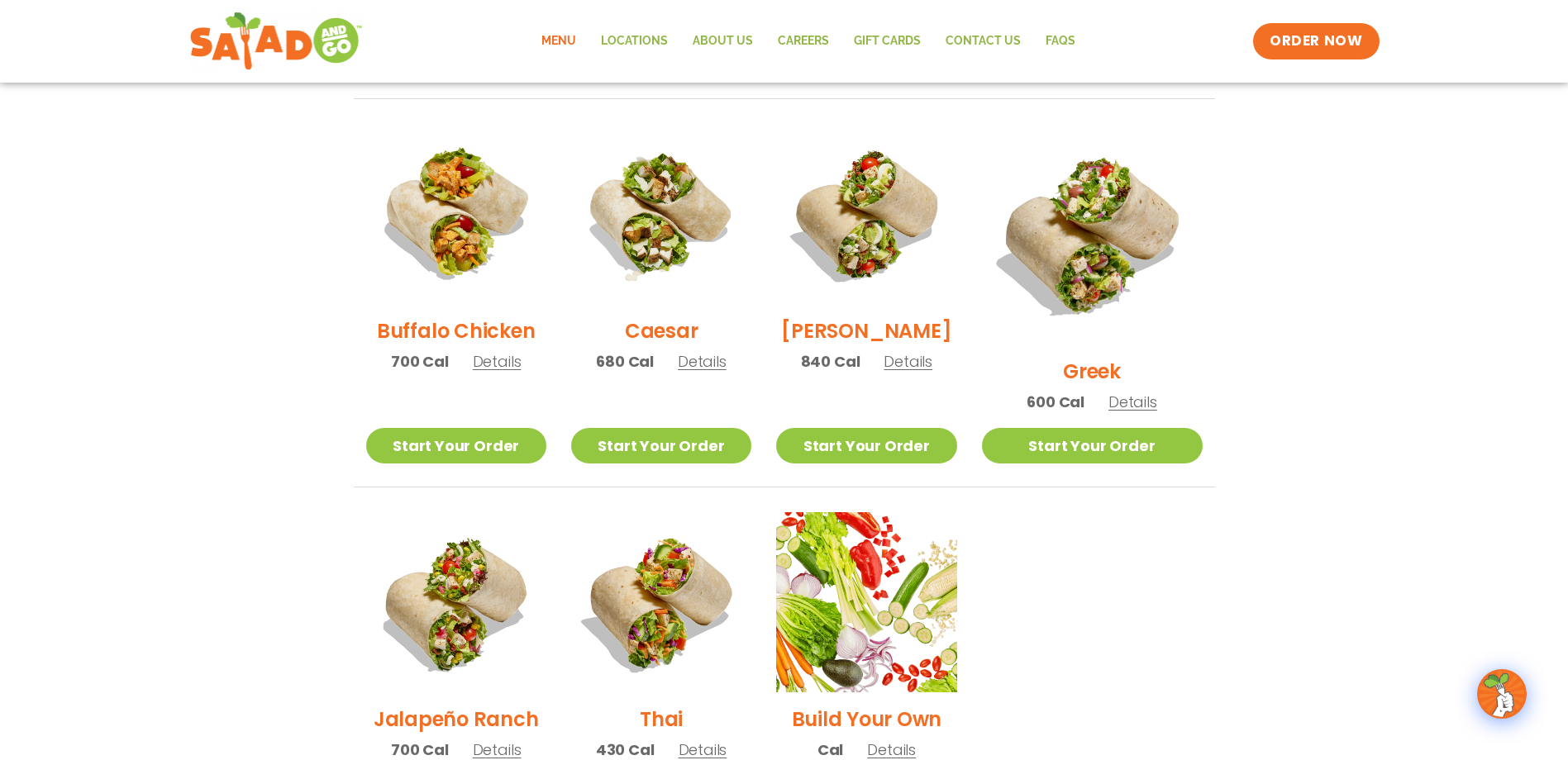 scroll, scrollTop: 826, scrollLeft: 0, axis: vertical 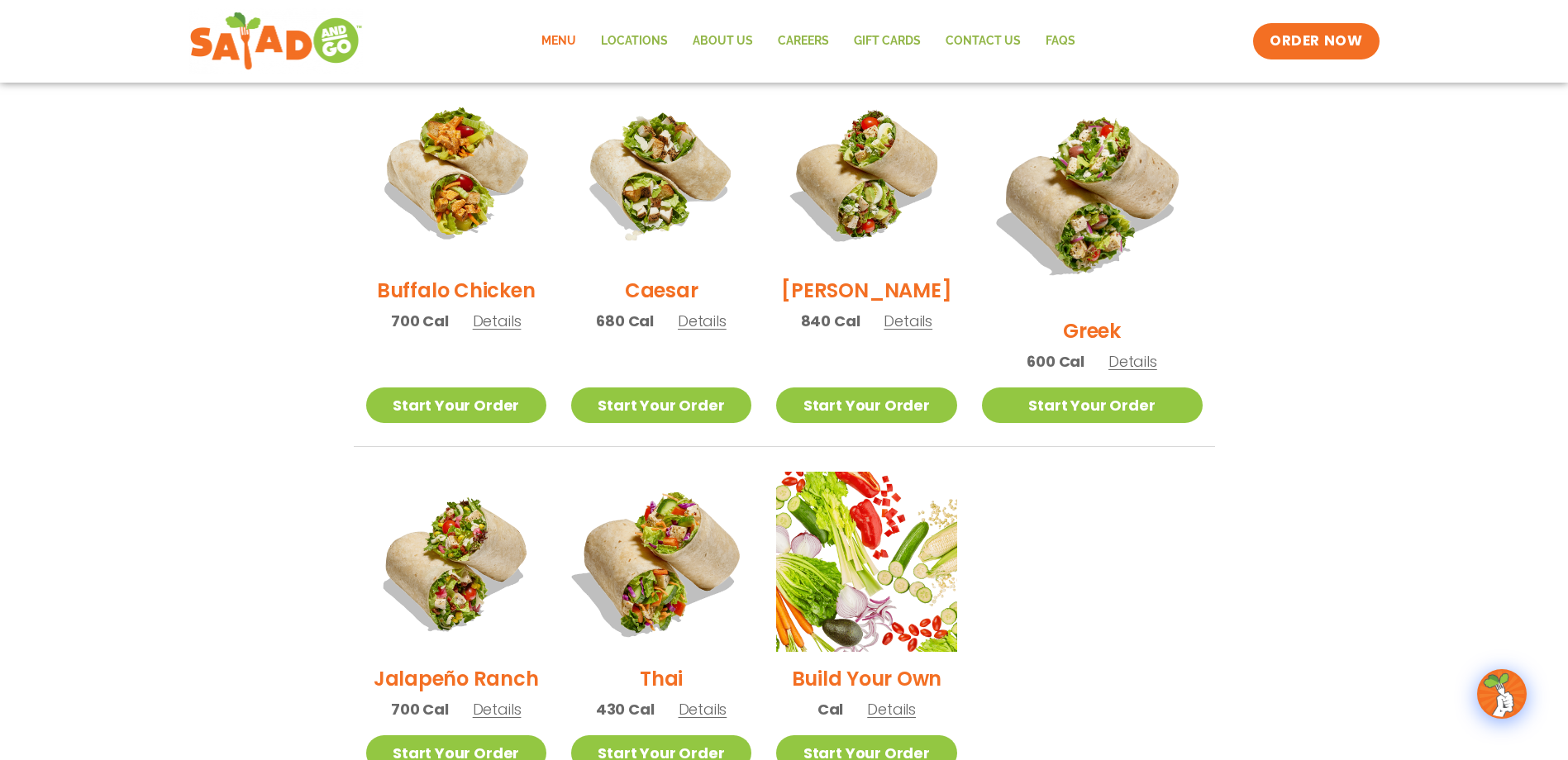 click at bounding box center [661, 562] 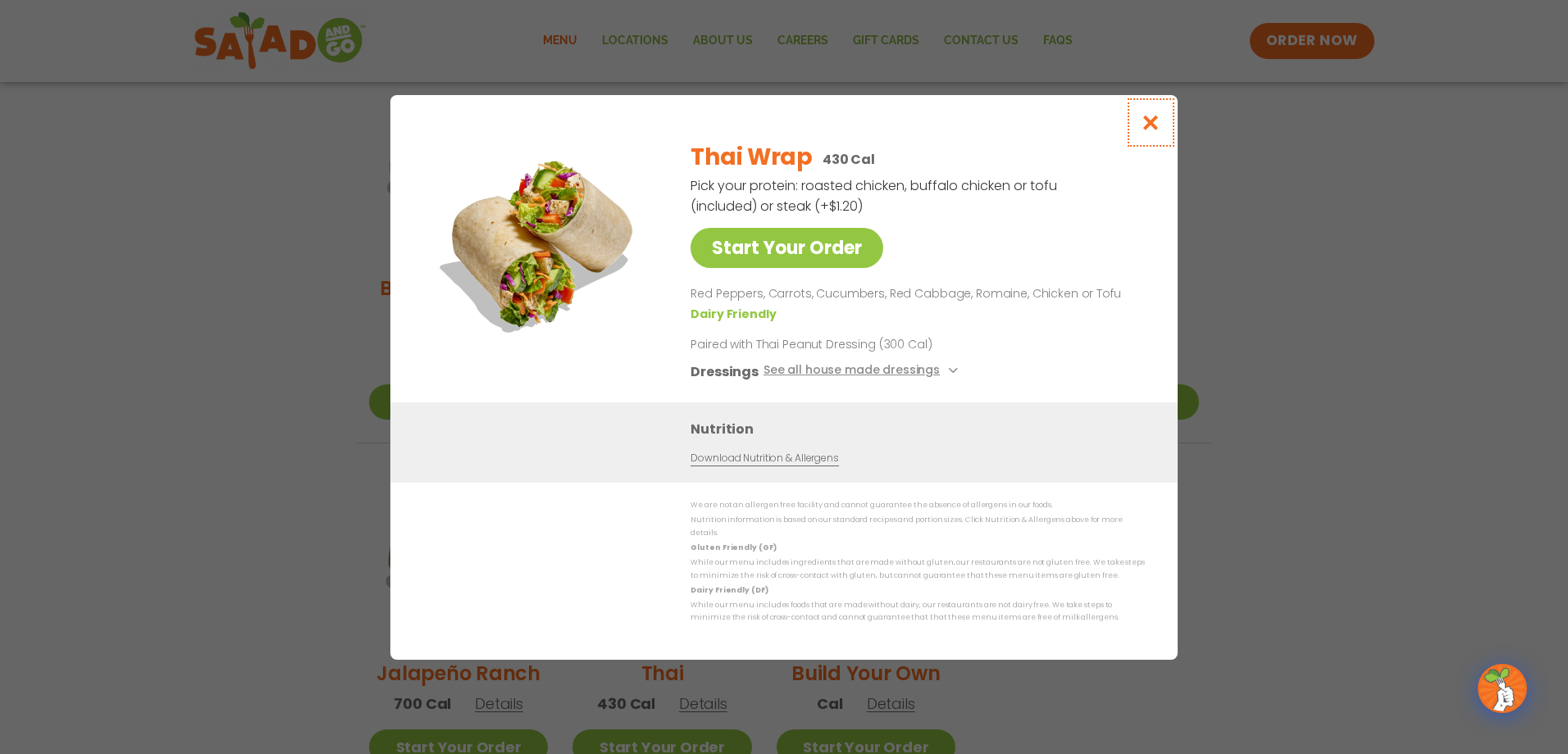 click at bounding box center (1151, 122) 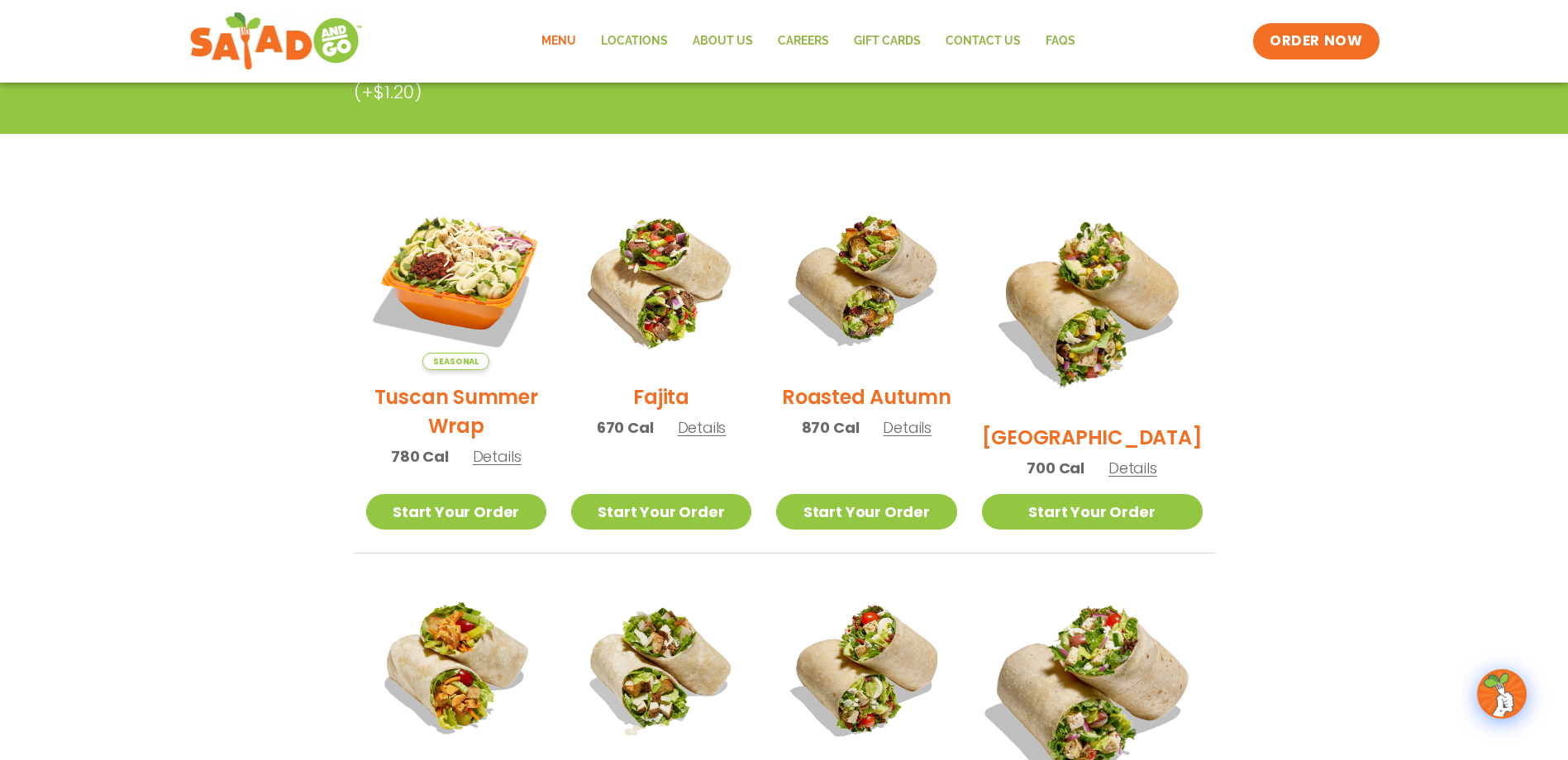 scroll, scrollTop: 330, scrollLeft: 0, axis: vertical 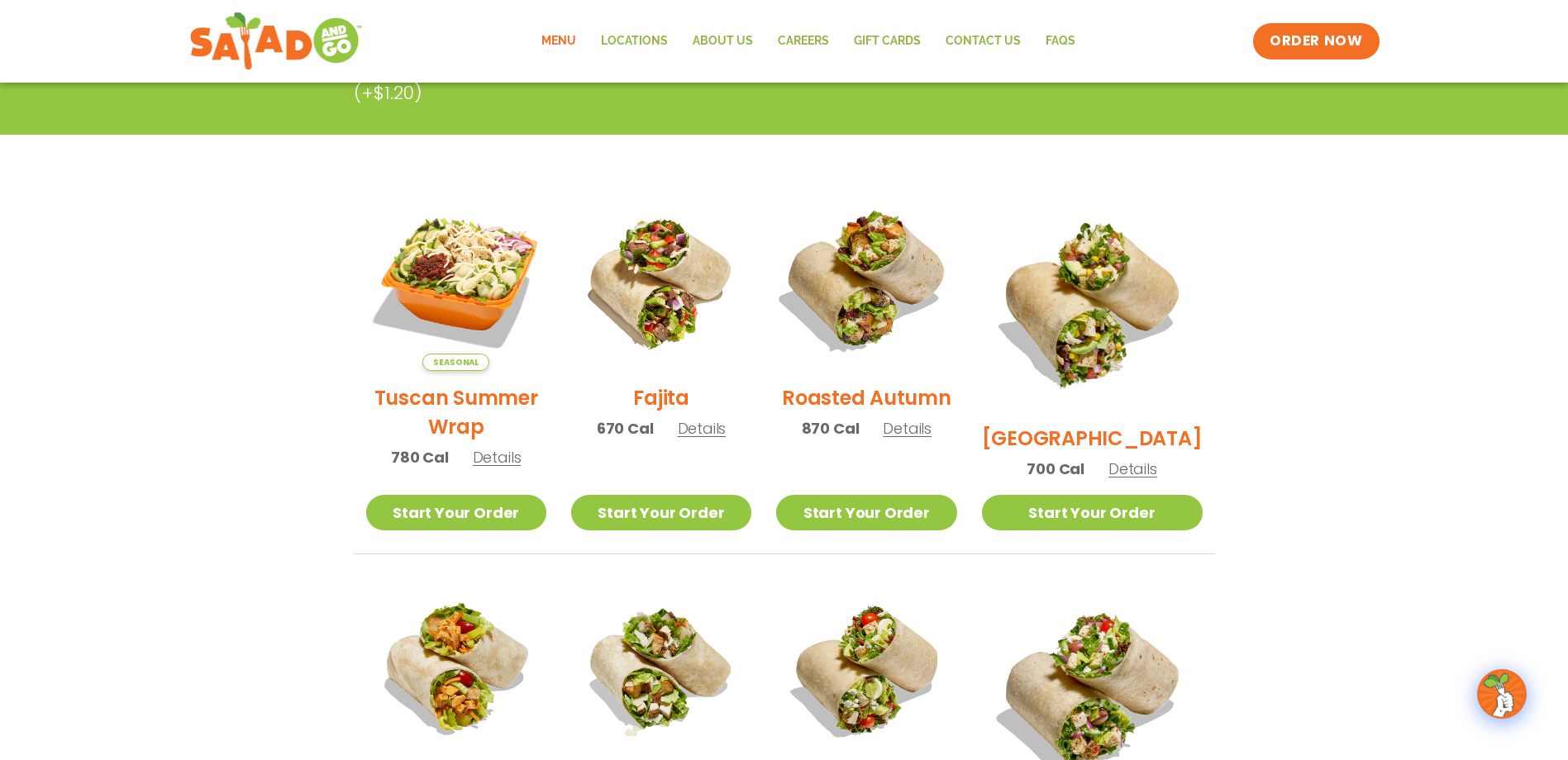 click at bounding box center (866, 281) 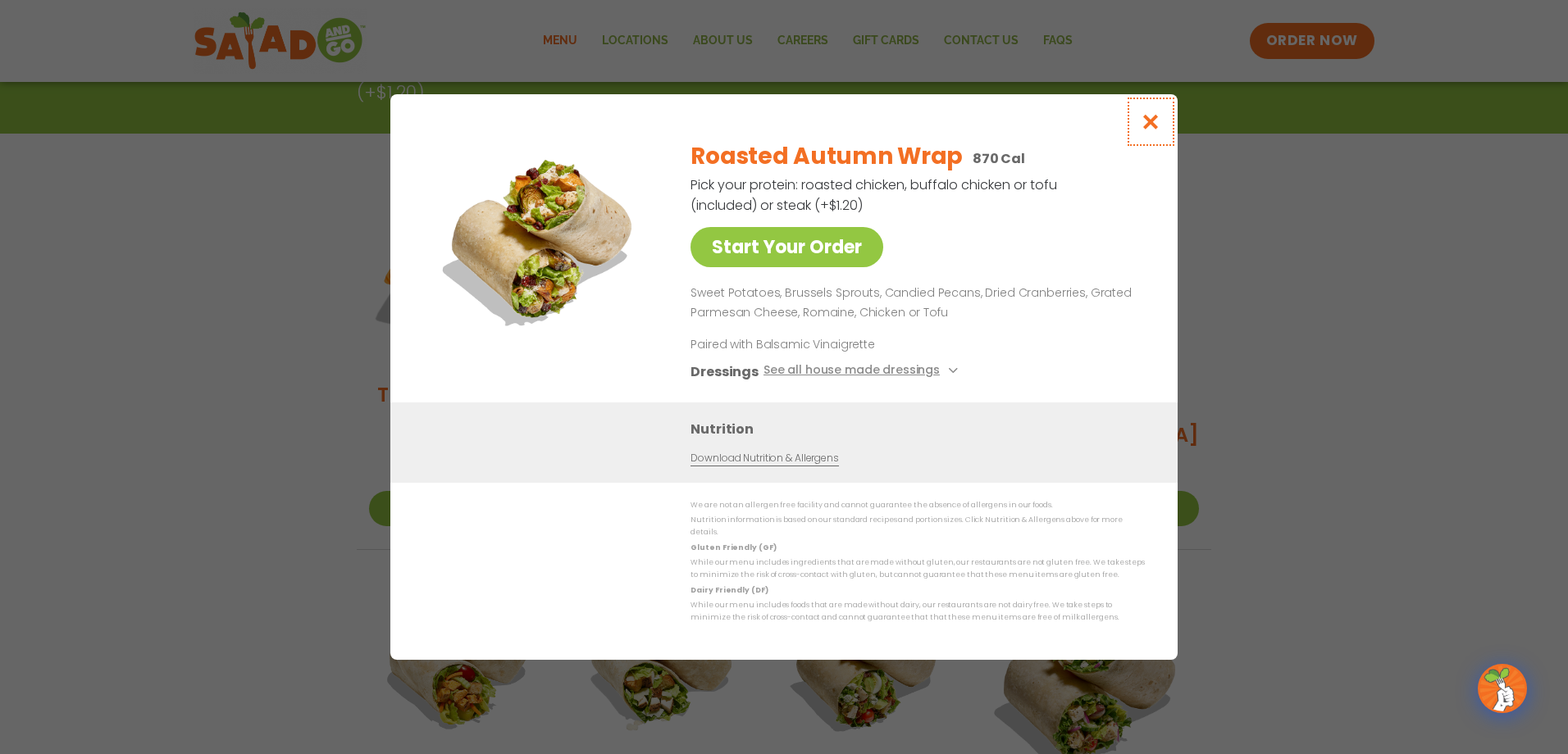 click at bounding box center [1151, 121] 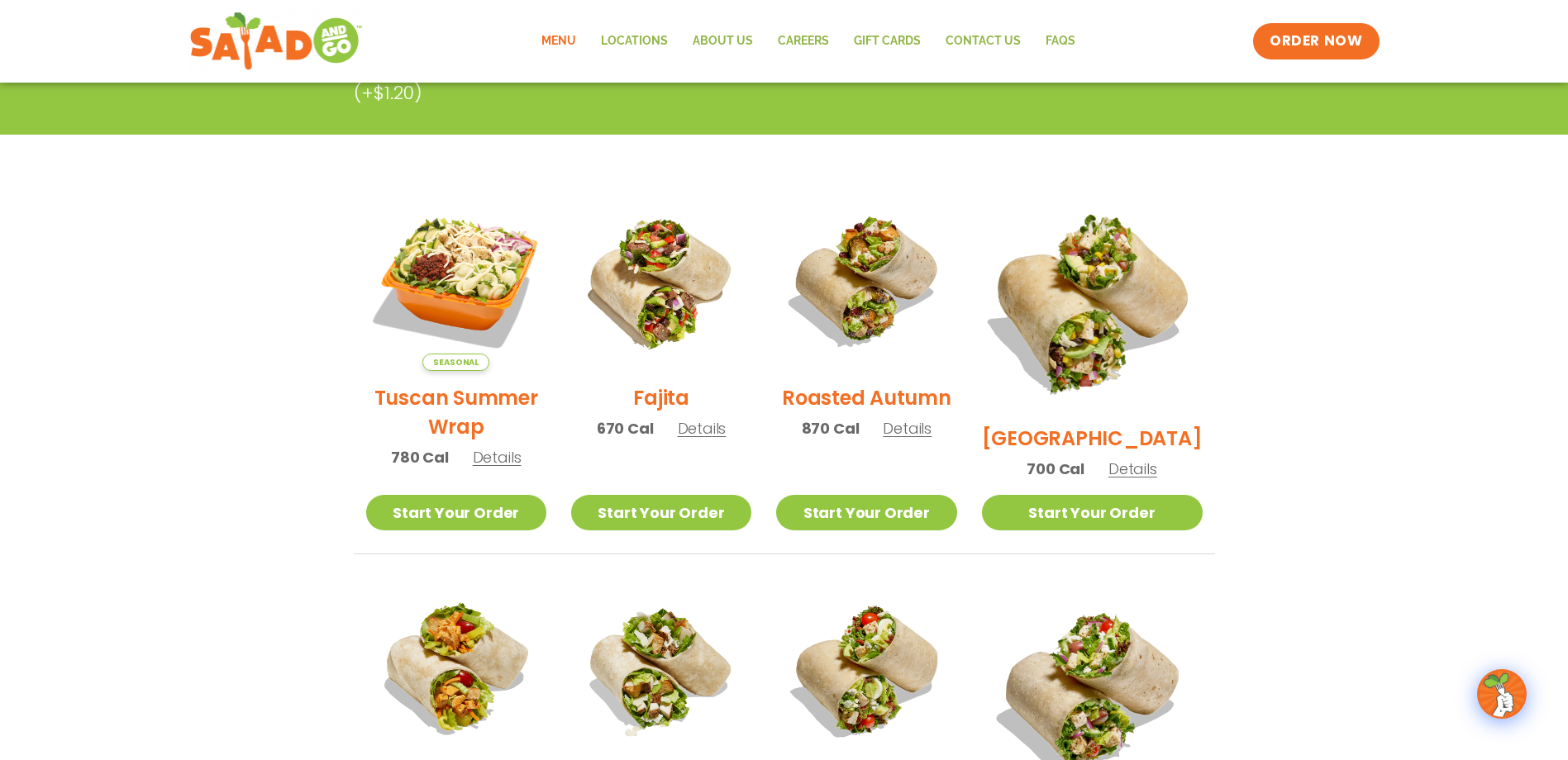 click at bounding box center (1091, 301) 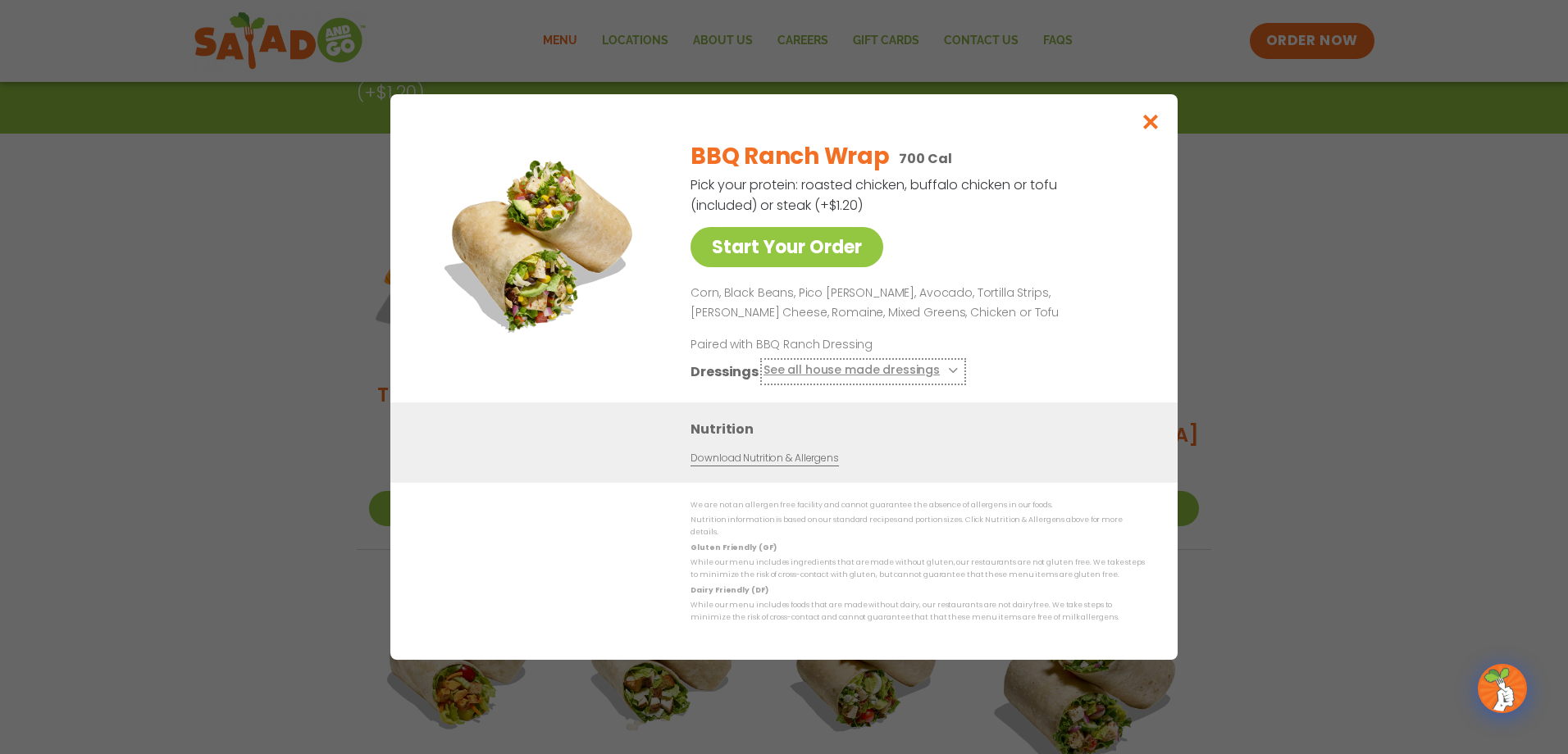 click on "See all house made dressings" at bounding box center (863, 371) 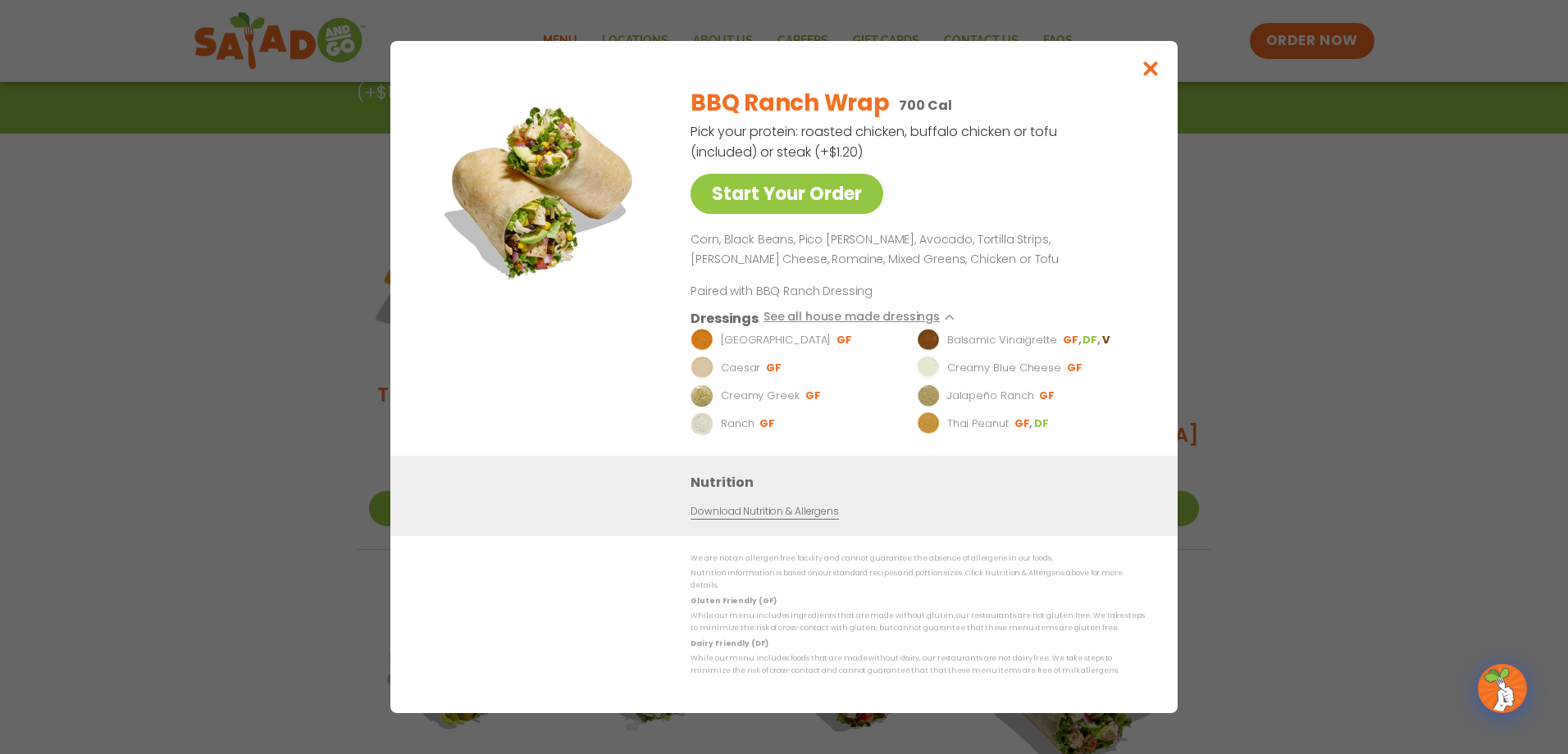 click on "Corn, Black Beans, Pico [PERSON_NAME], Avocado, Tortilla Strips, [PERSON_NAME] Cheese, Romaine, Mixed Greens, Chicken or Tofu" at bounding box center [914, 250] 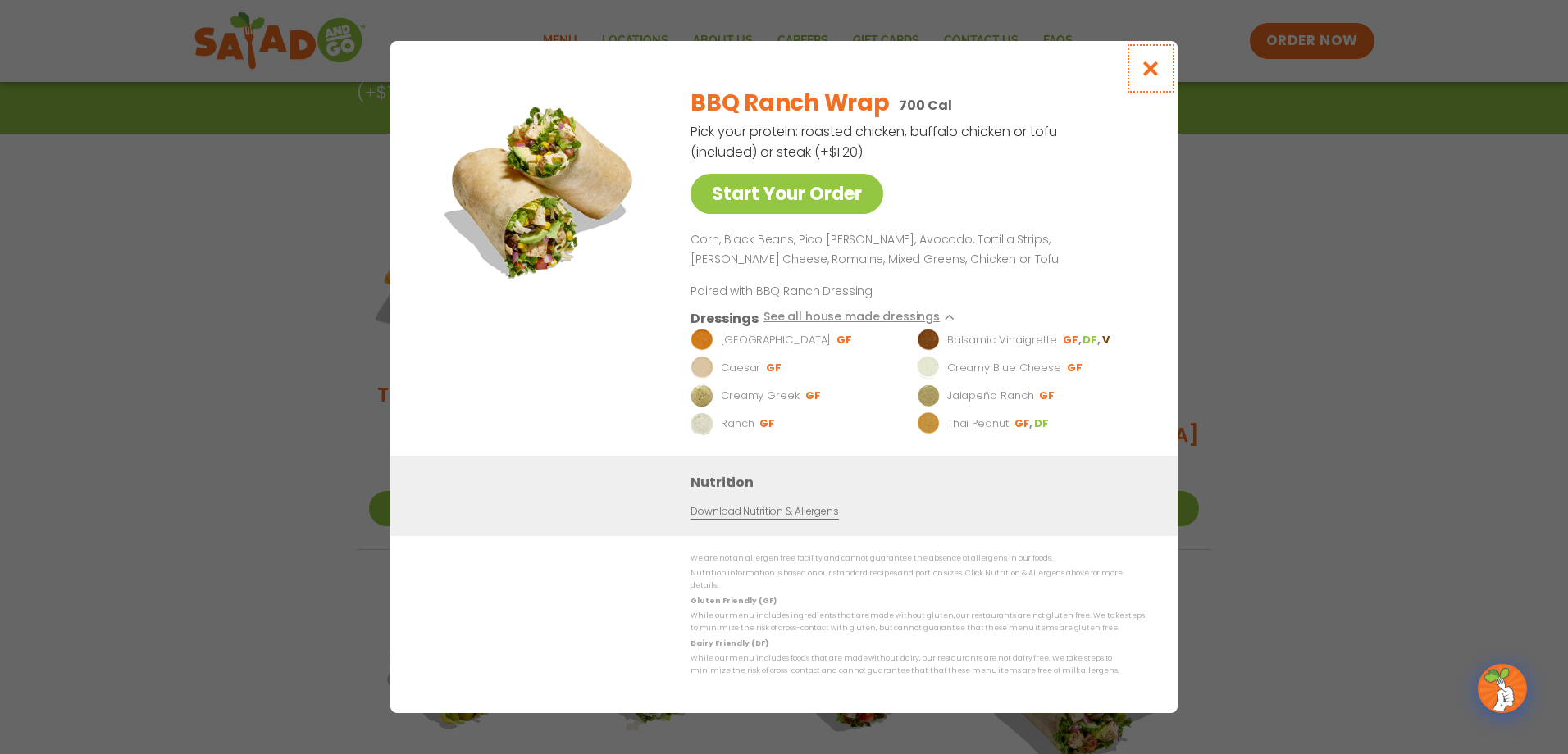 click at bounding box center (1151, 68) 